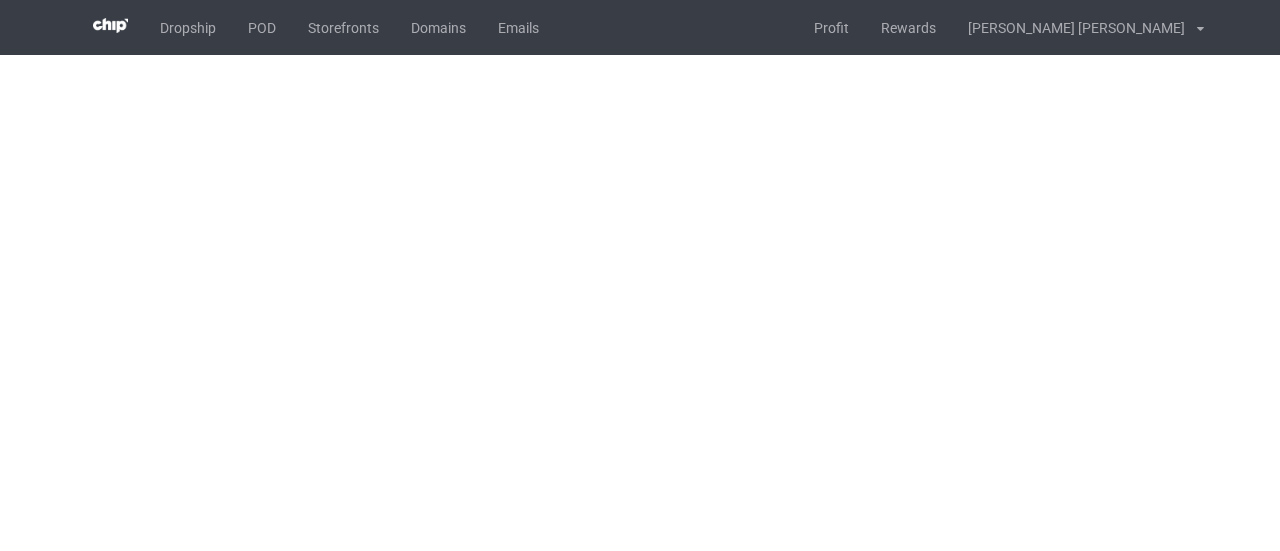 scroll, scrollTop: 0, scrollLeft: 0, axis: both 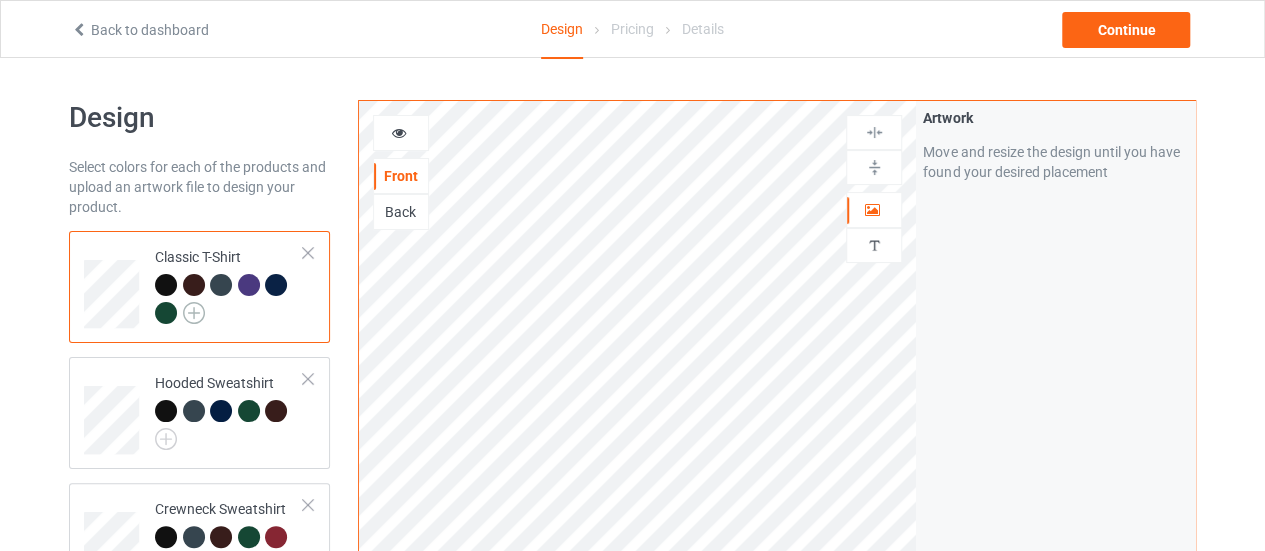 click at bounding box center (194, 313) 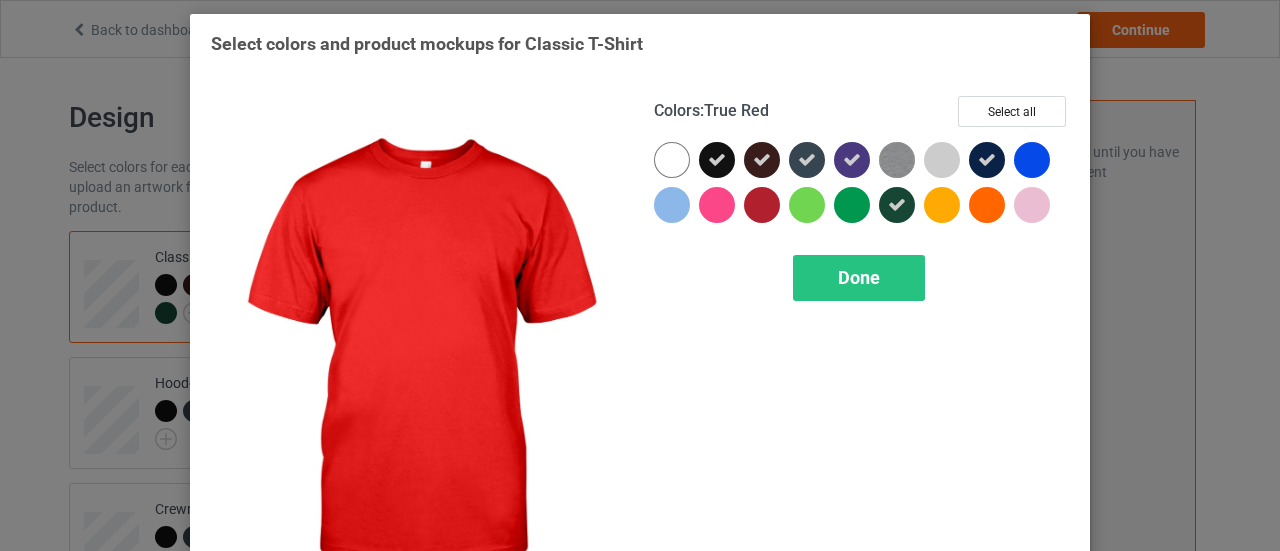 click at bounding box center (762, 205) 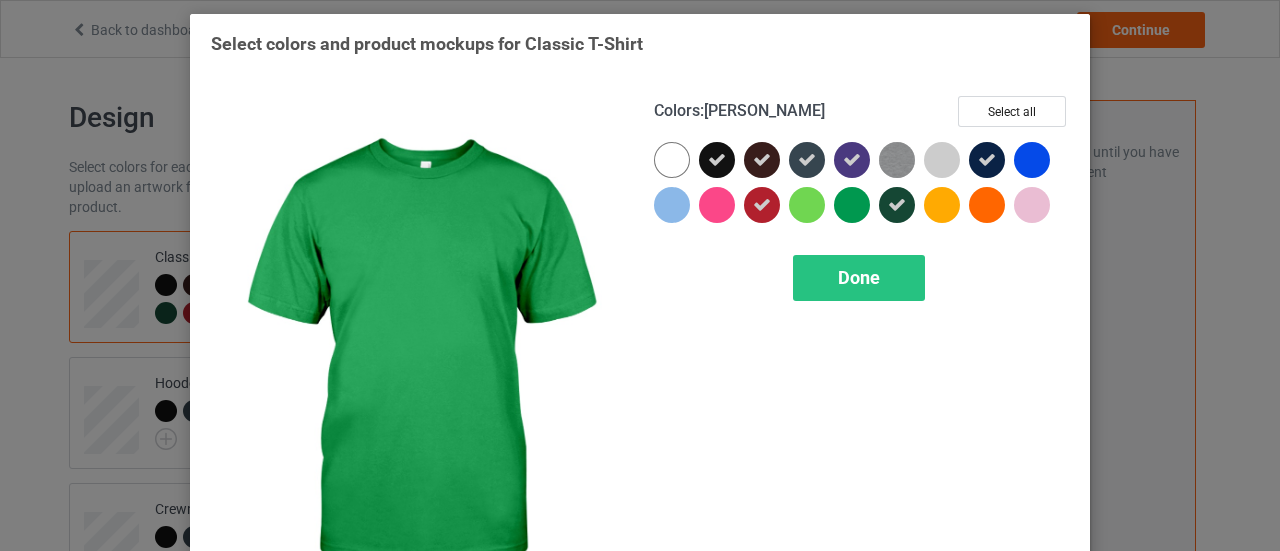 click at bounding box center [856, 209] 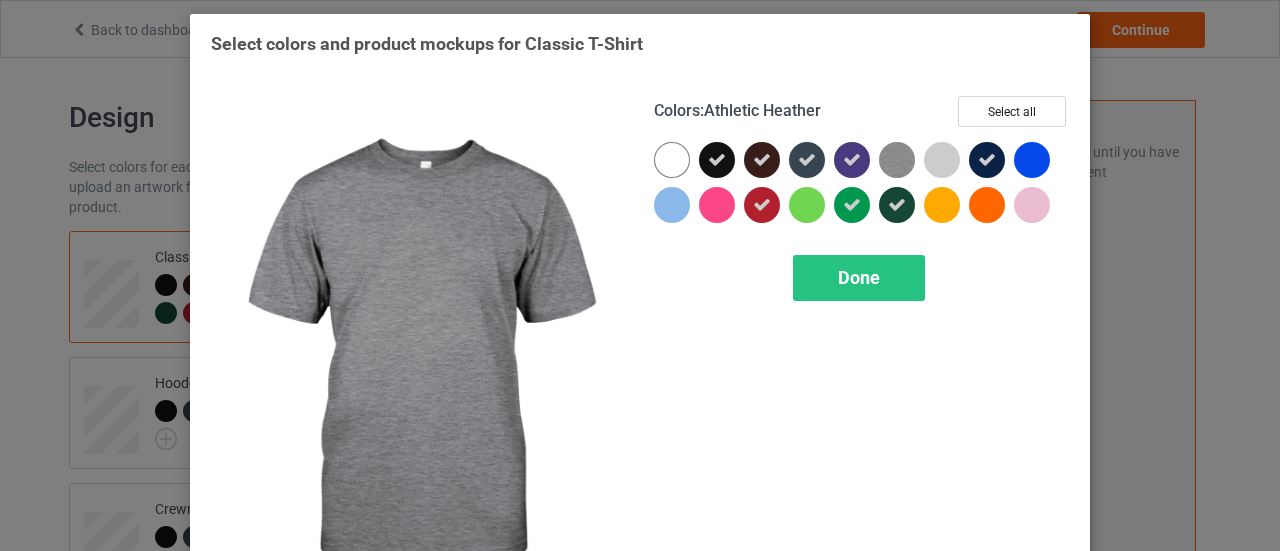 click on "Colors :  Athletic Heather Select all" at bounding box center (861, 119) 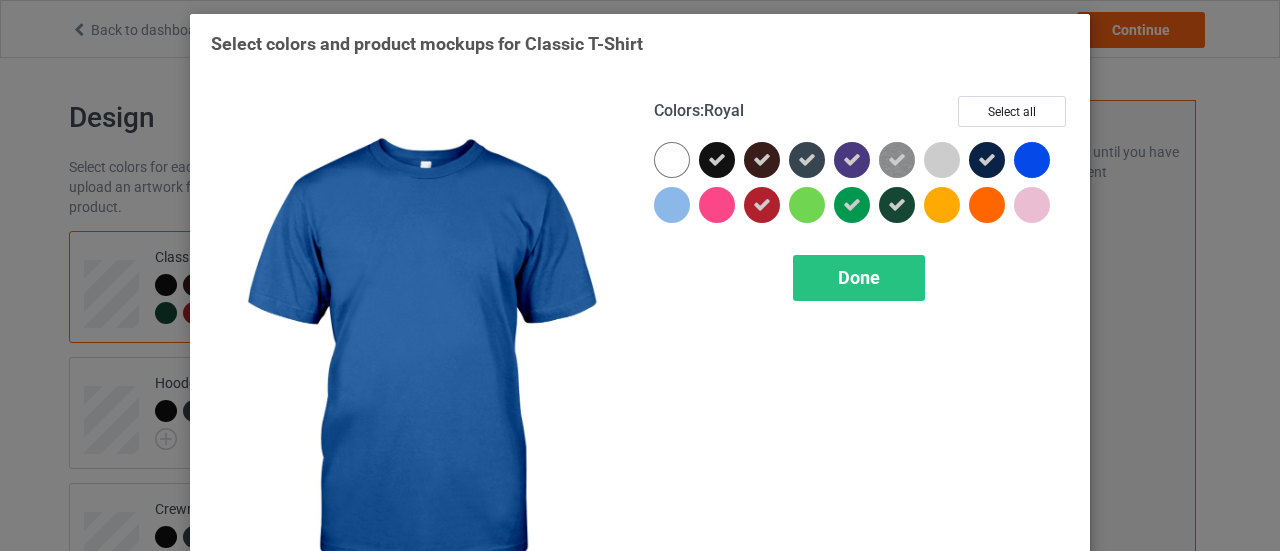 click at bounding box center (1032, 160) 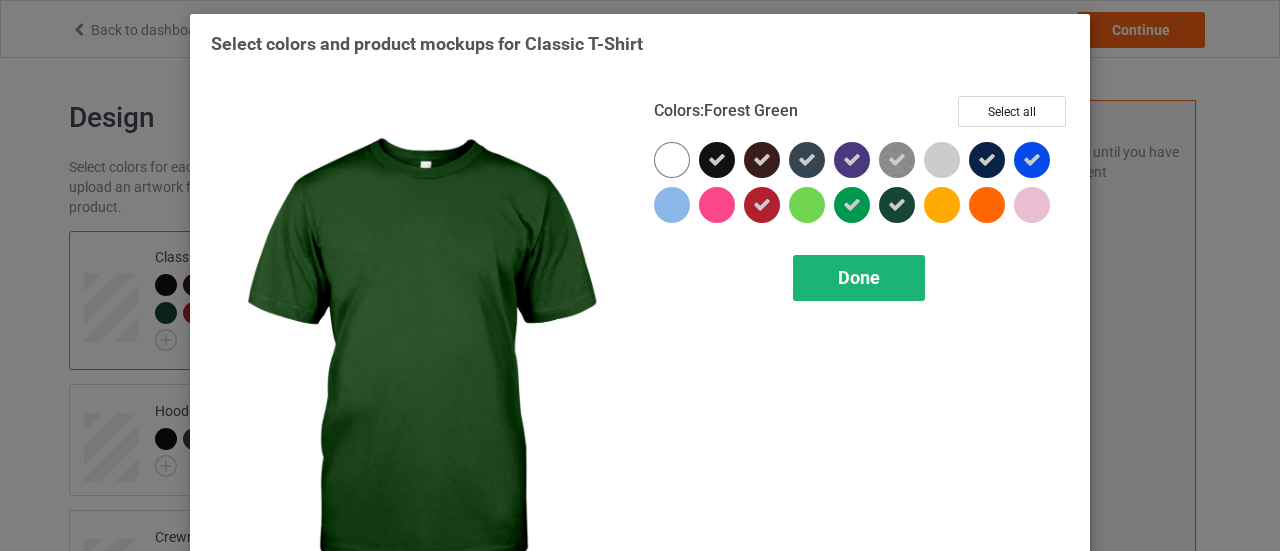 click on "Done" at bounding box center (859, 278) 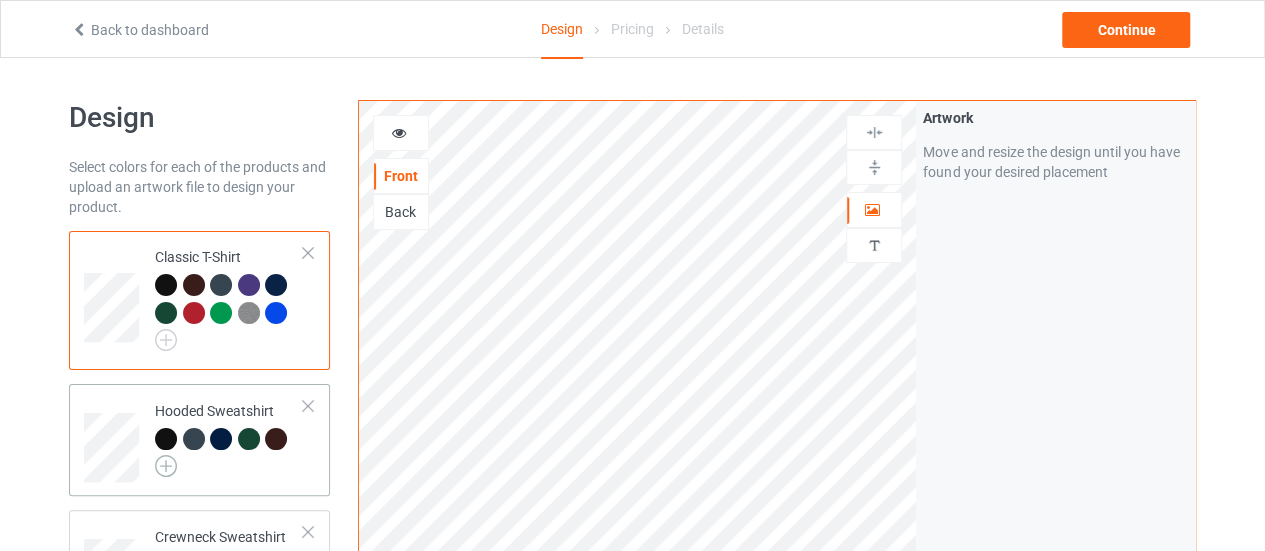click at bounding box center (166, 466) 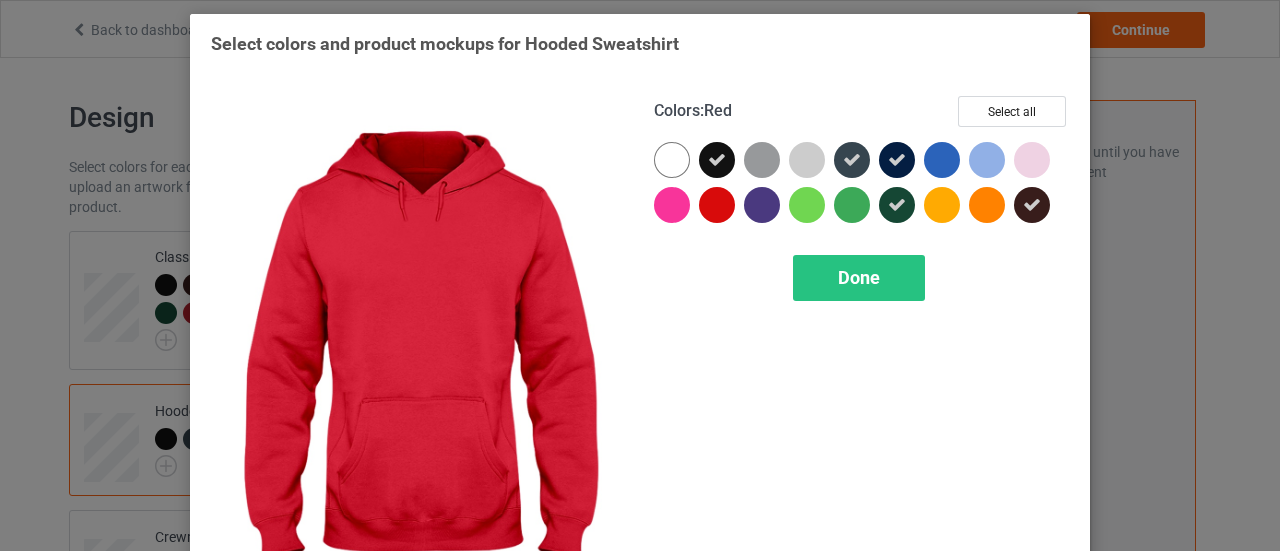 click at bounding box center [721, 209] 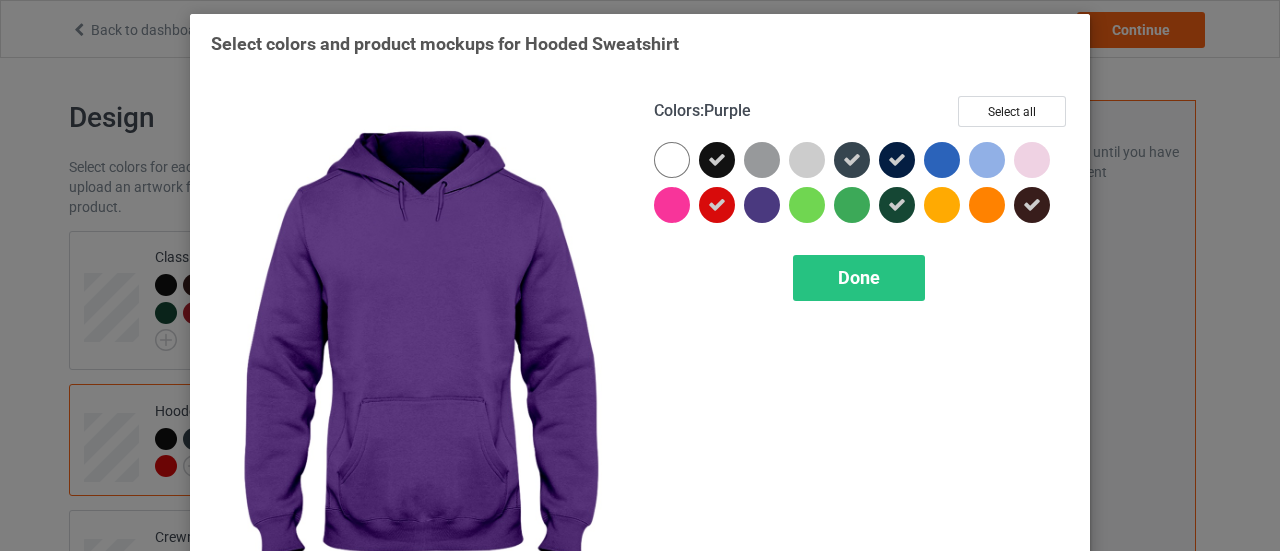 click at bounding box center (762, 205) 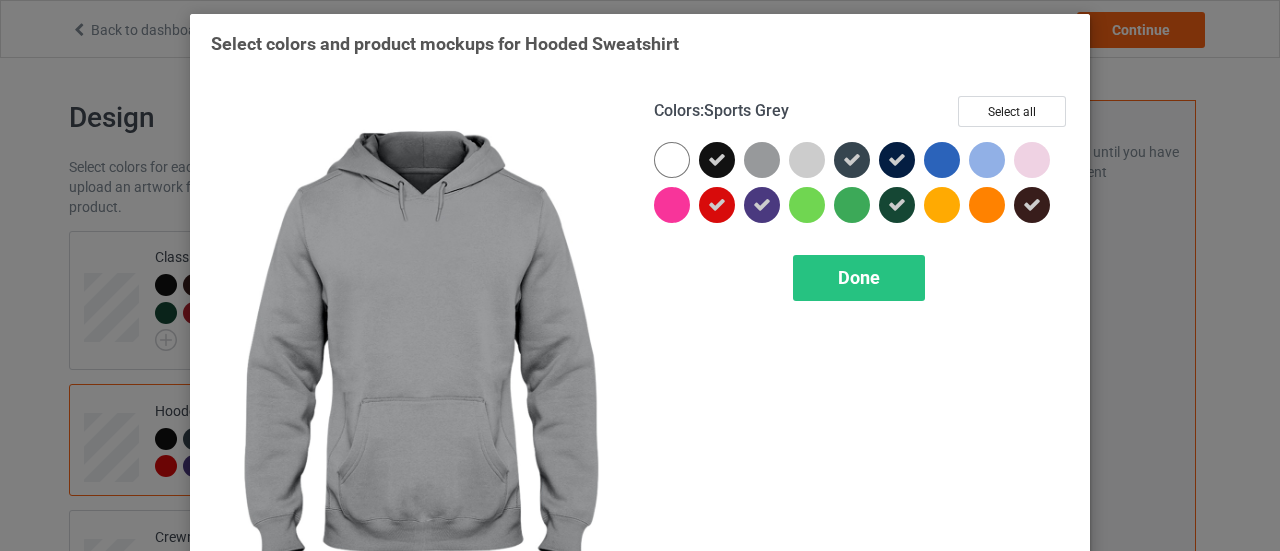 click at bounding box center (762, 160) 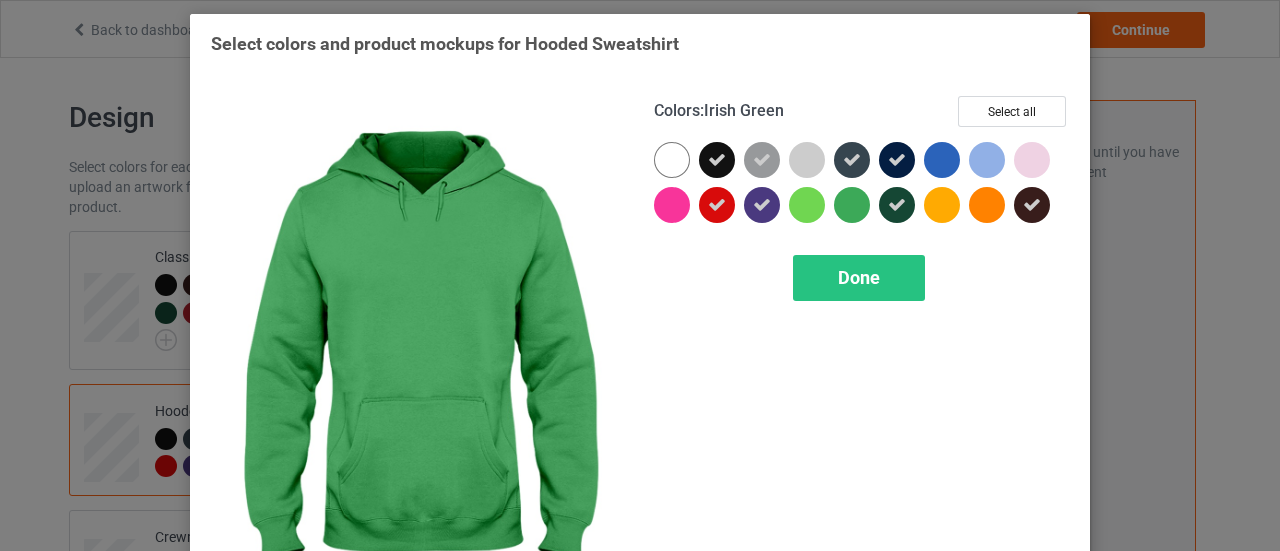 click at bounding box center (852, 205) 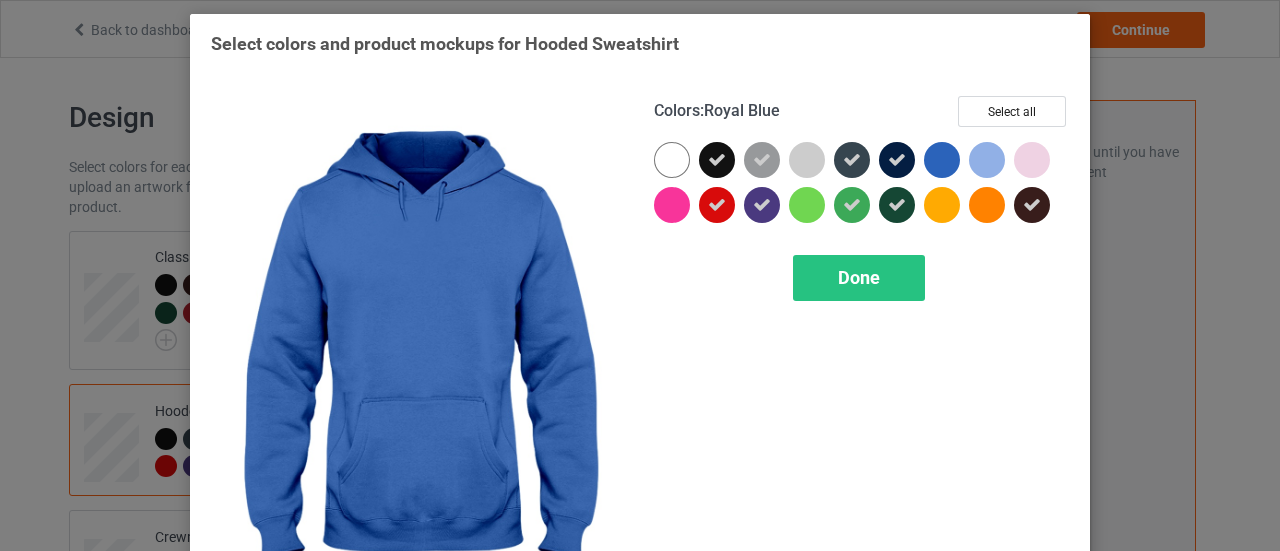 click at bounding box center [942, 160] 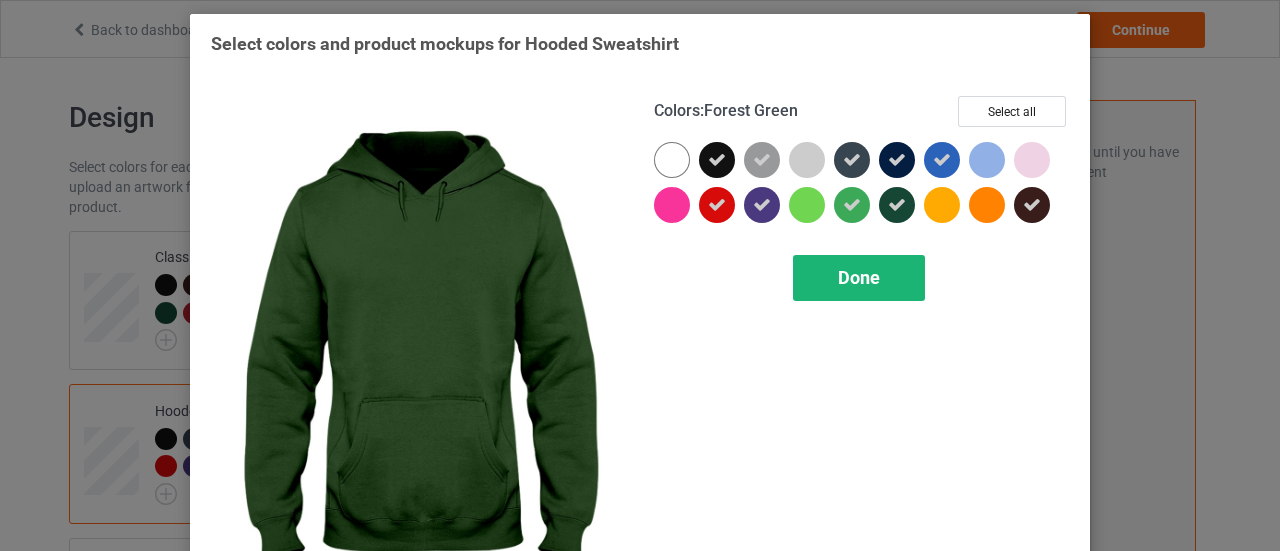 click on "Done" at bounding box center (859, 278) 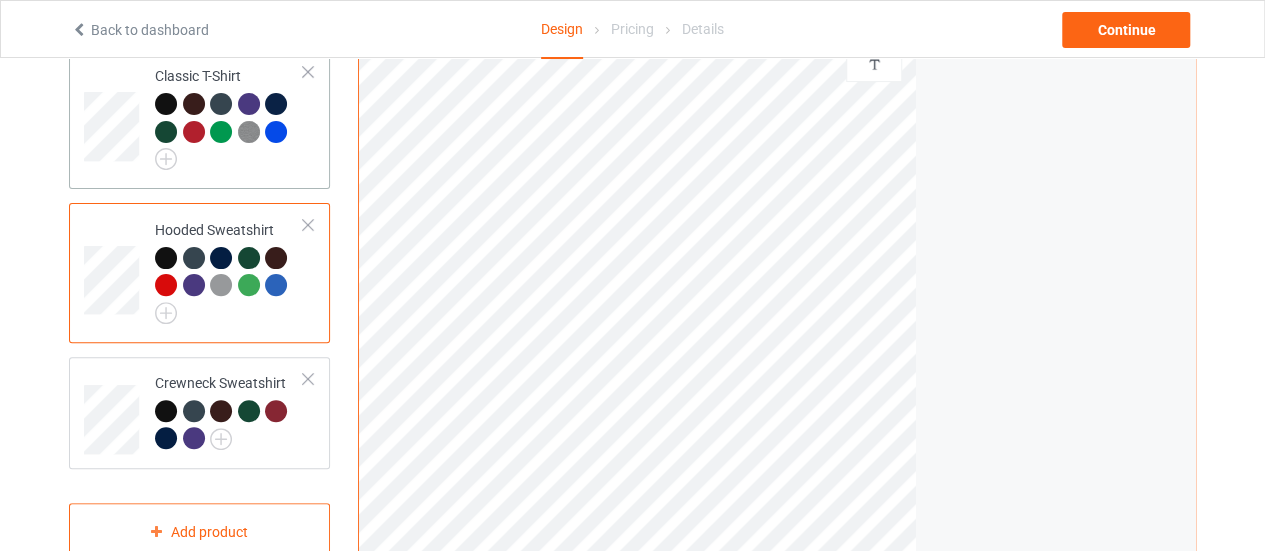 scroll, scrollTop: 183, scrollLeft: 0, axis: vertical 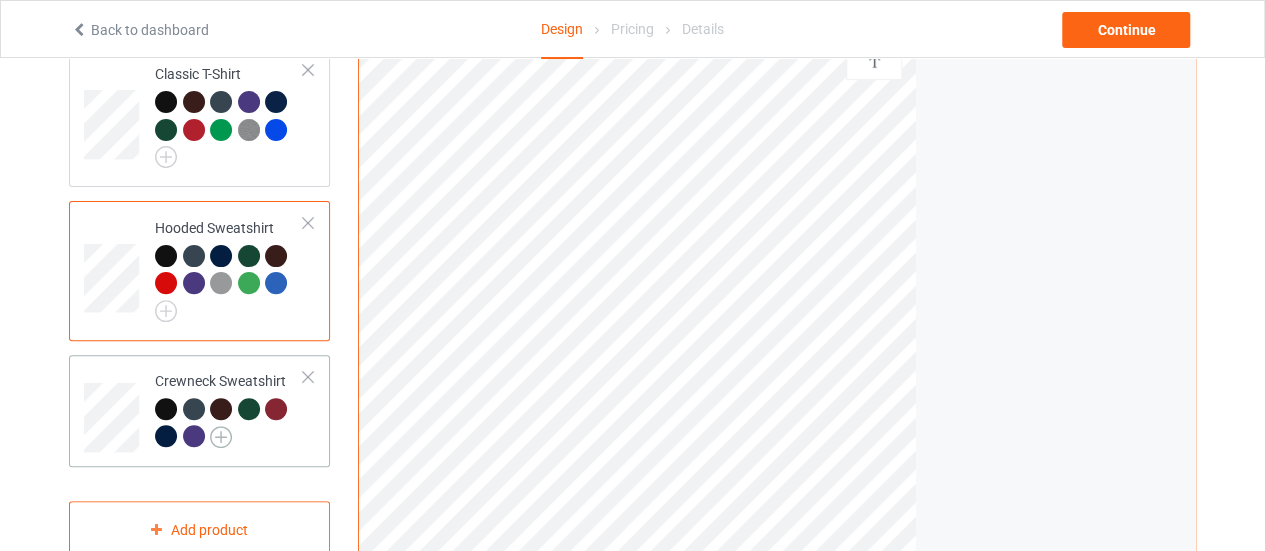 click at bounding box center (221, 437) 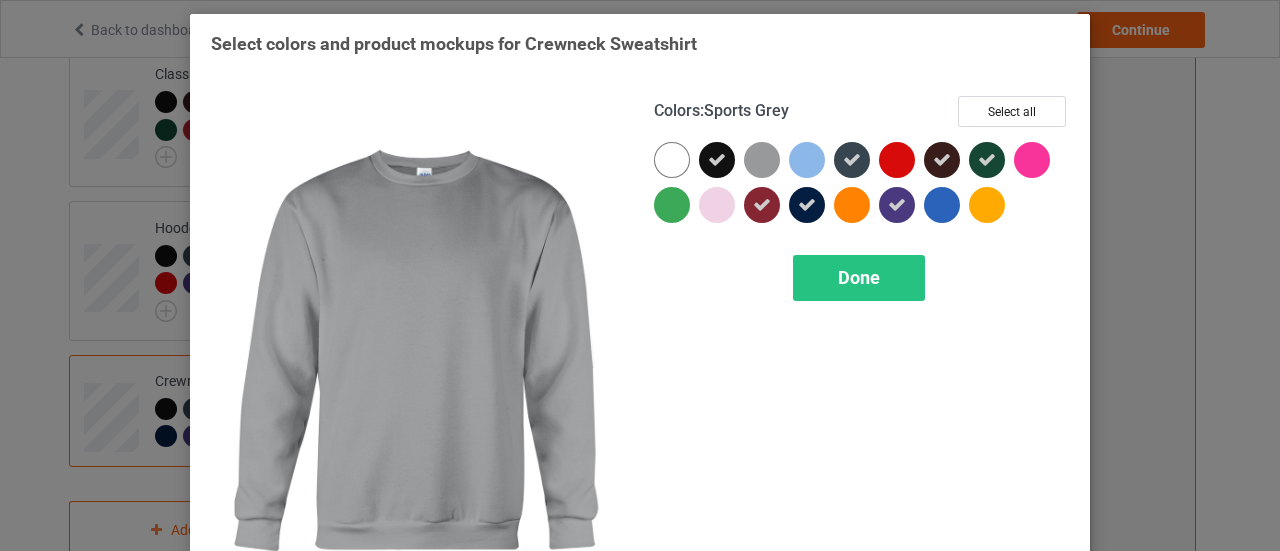 click at bounding box center [762, 160] 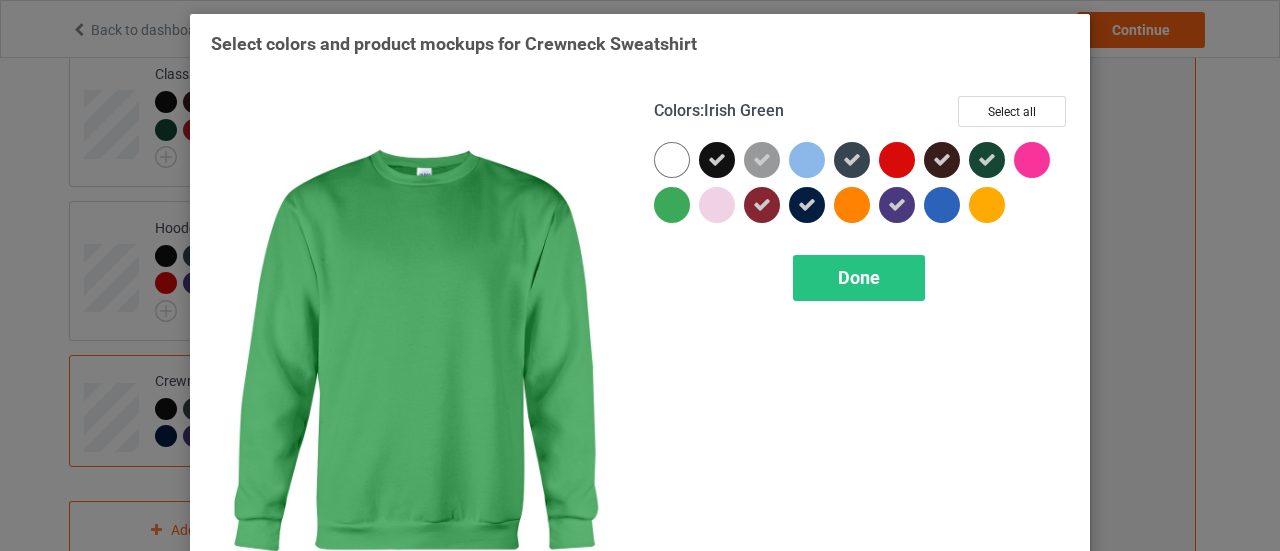 click at bounding box center (672, 205) 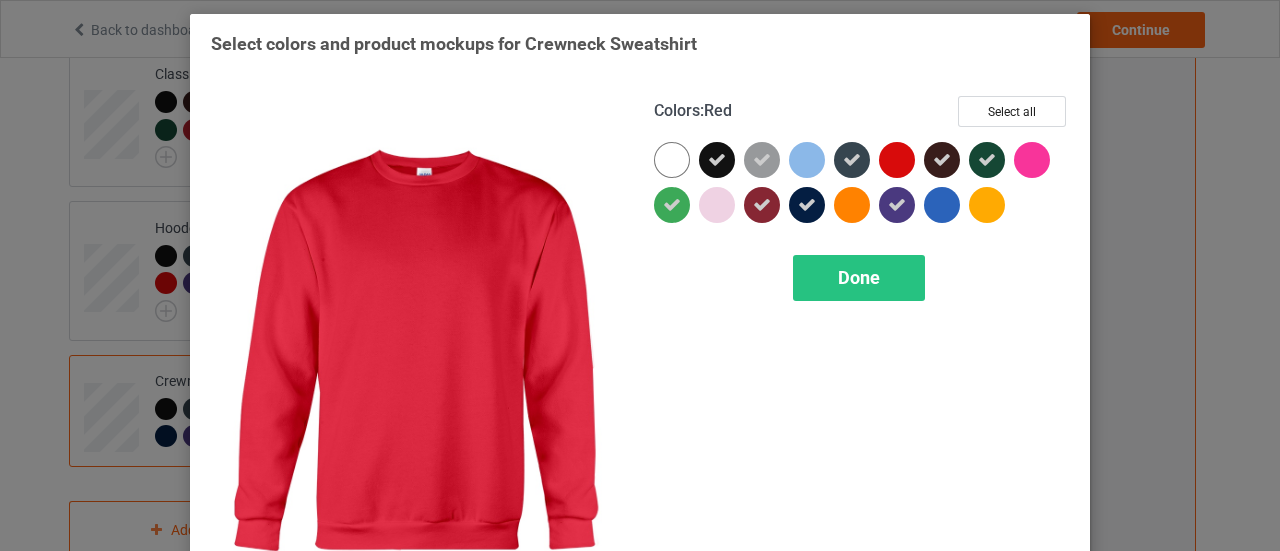 click at bounding box center (897, 160) 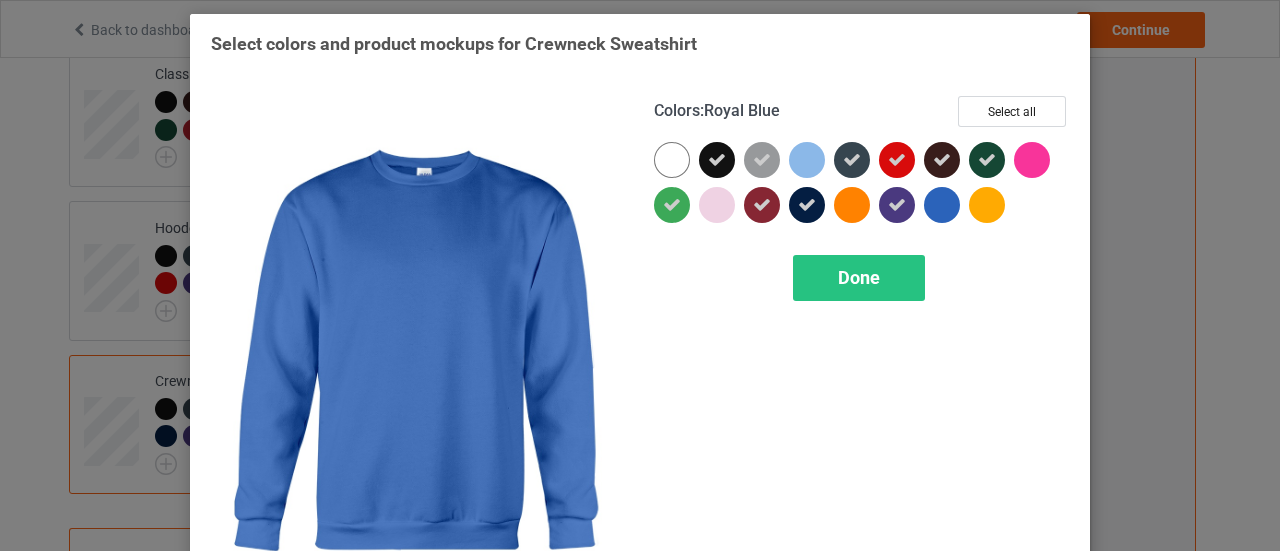 click at bounding box center [942, 205] 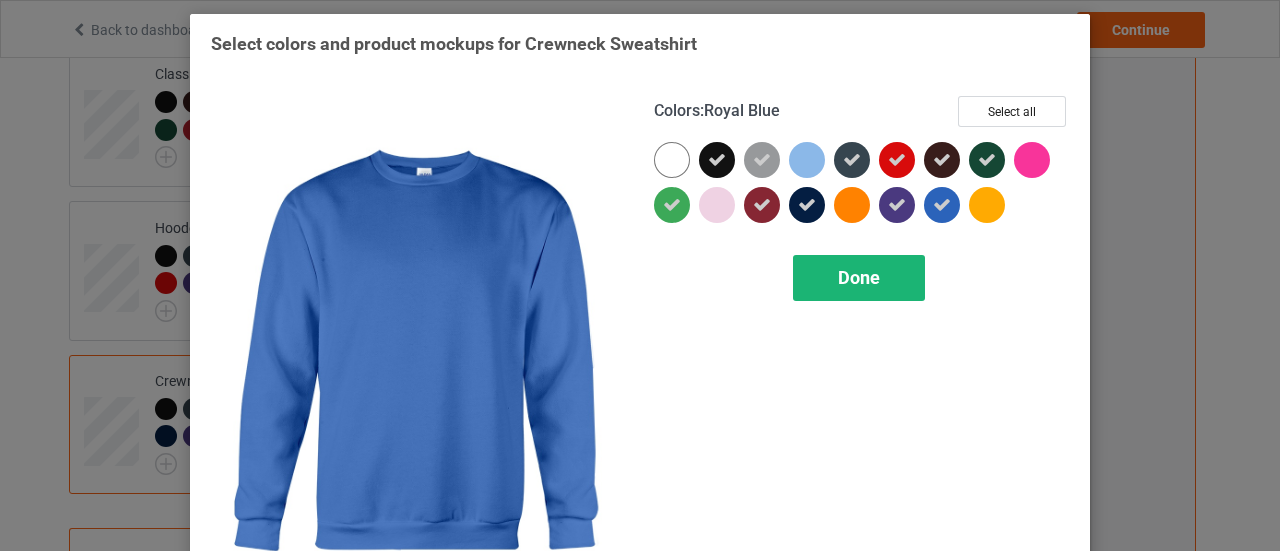 click on "Done" at bounding box center [859, 278] 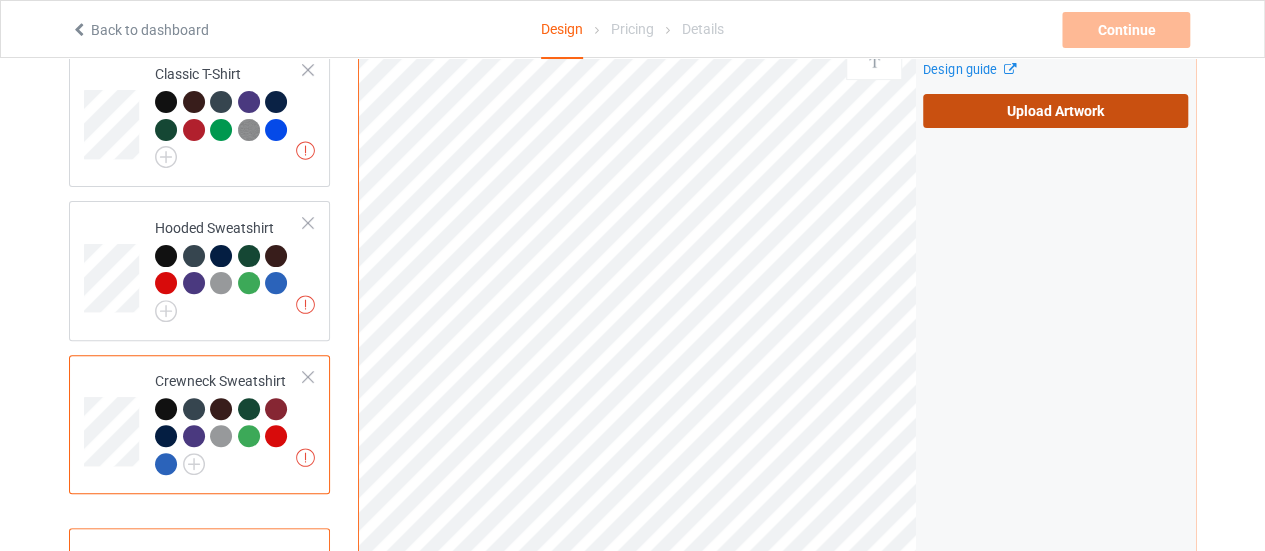 click on "Upload Artwork" at bounding box center [1055, 111] 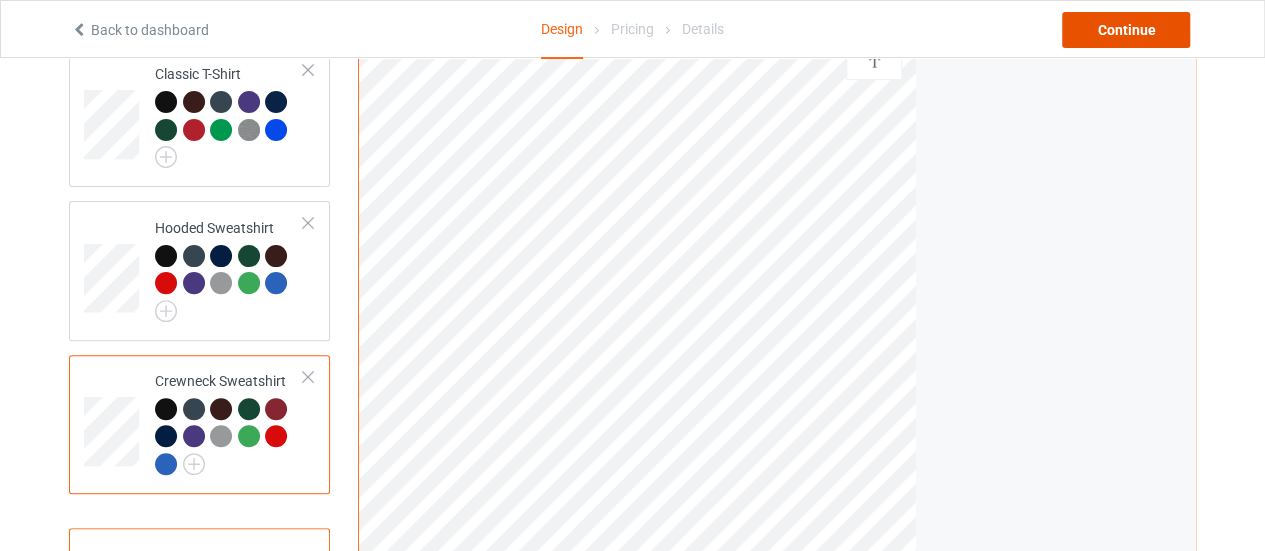 click on "Continue" at bounding box center (1126, 30) 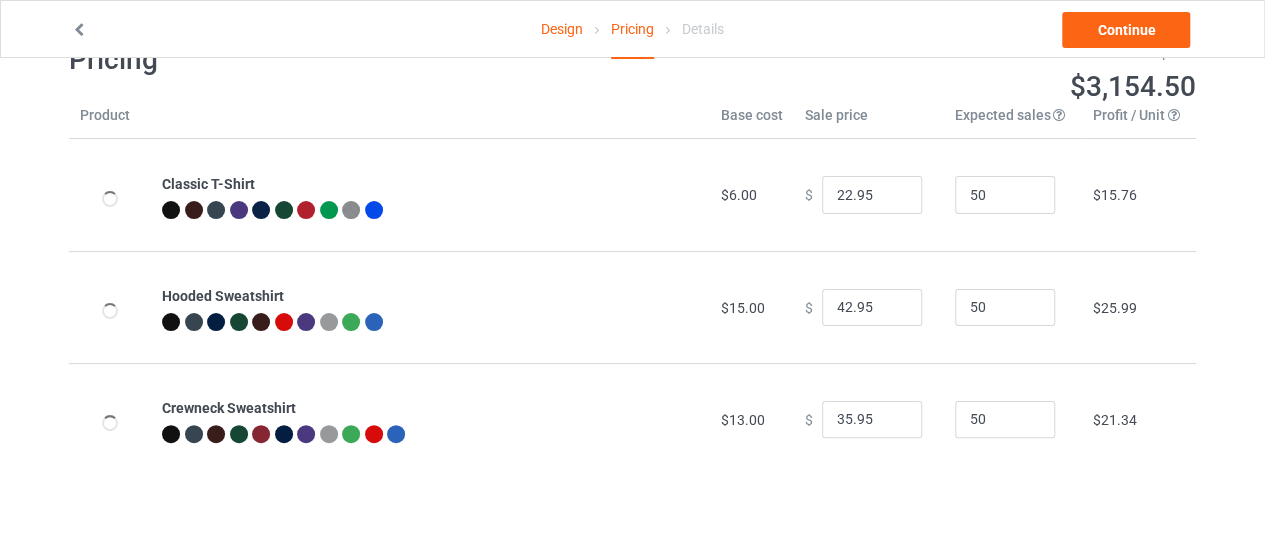 scroll, scrollTop: 0, scrollLeft: 0, axis: both 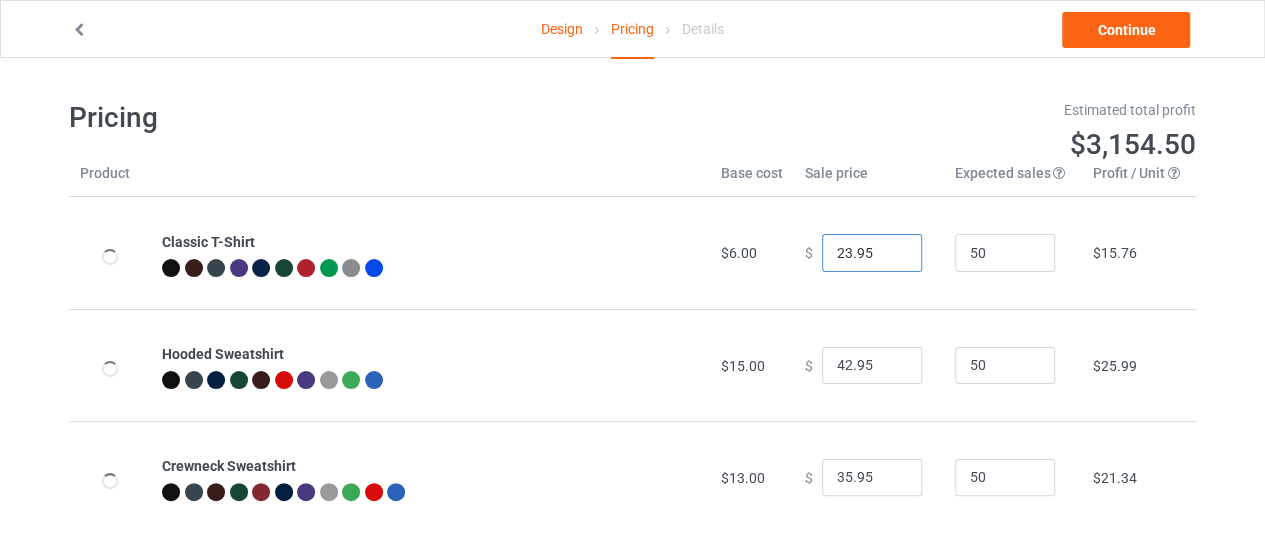 type on "23.95" 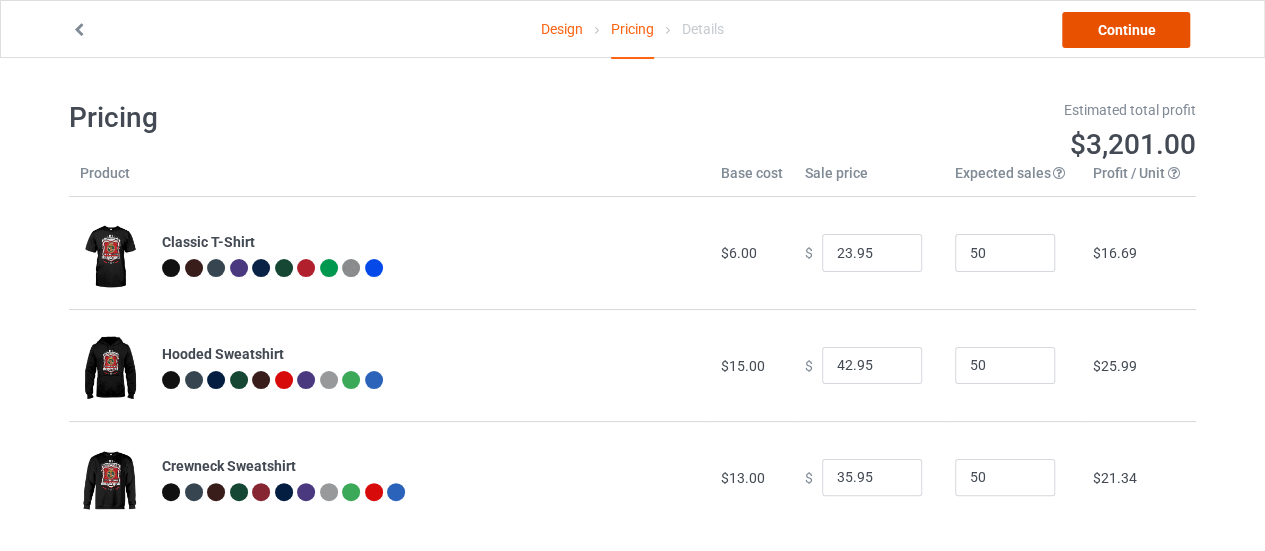 click on "Continue" at bounding box center (1126, 30) 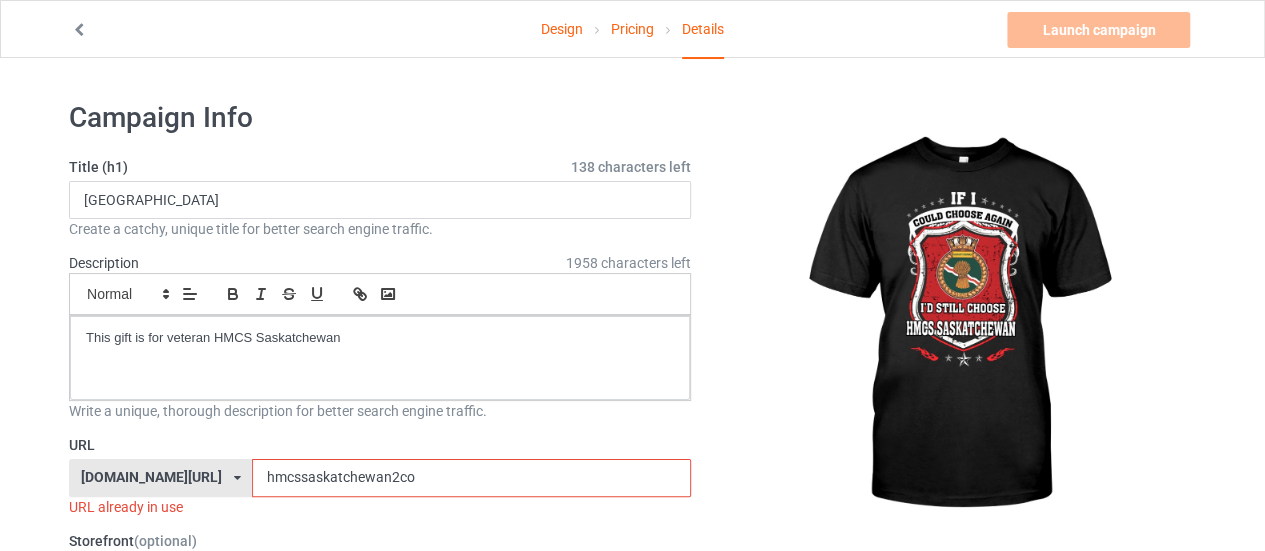 click on "hmcssaskatchewan2co" at bounding box center [471, 478] 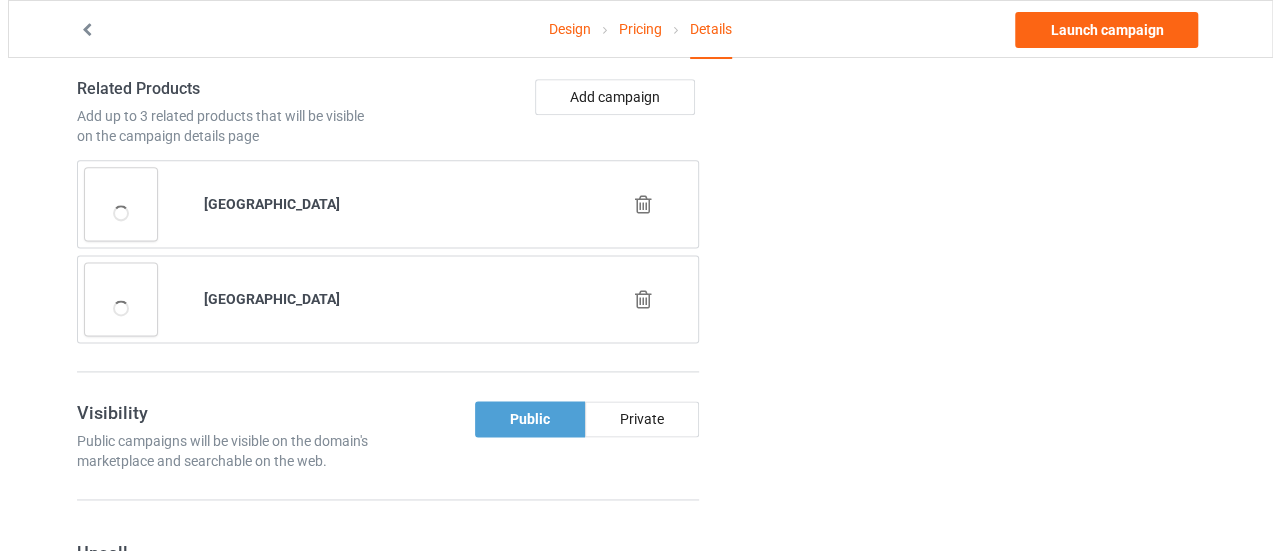 scroll, scrollTop: 1198, scrollLeft: 0, axis: vertical 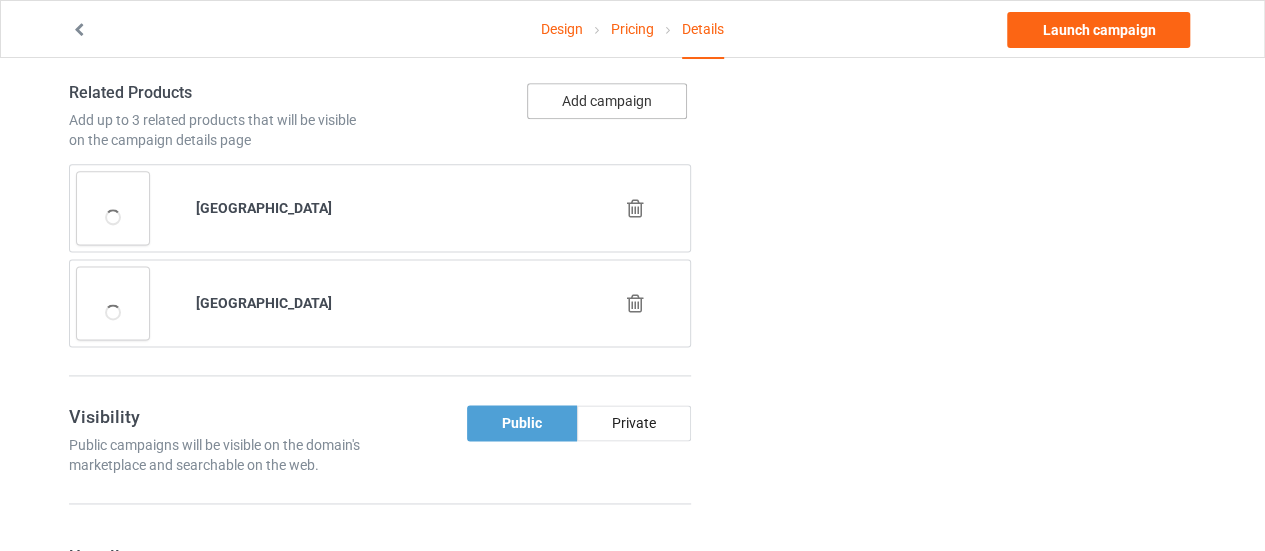 type on "hmcssaskatchewanichoose" 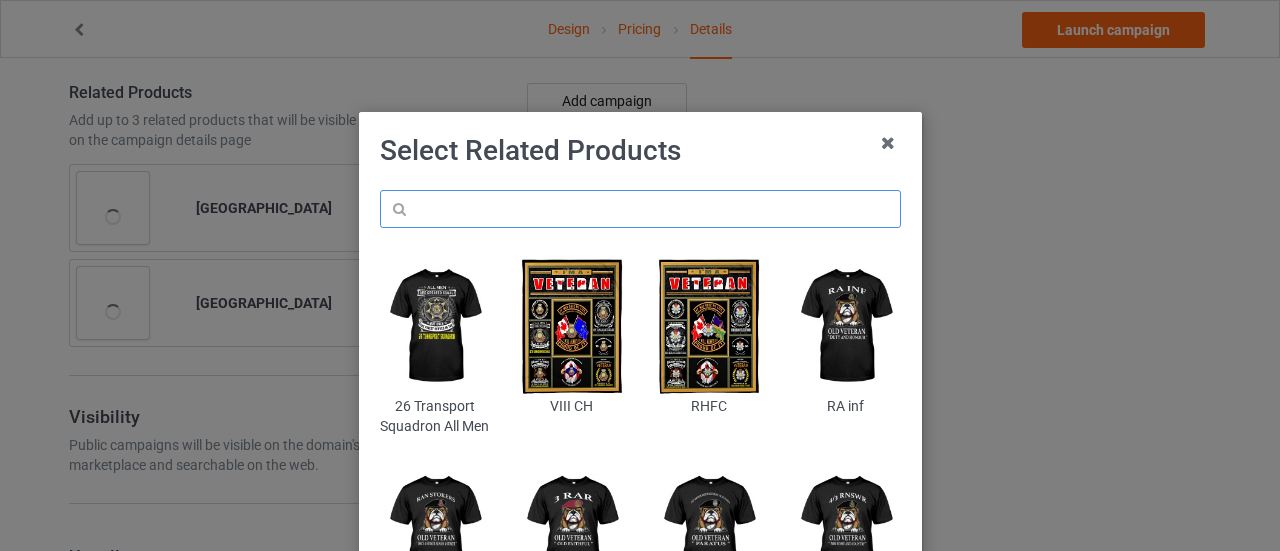 paste on "HMCS Saskatchewan" 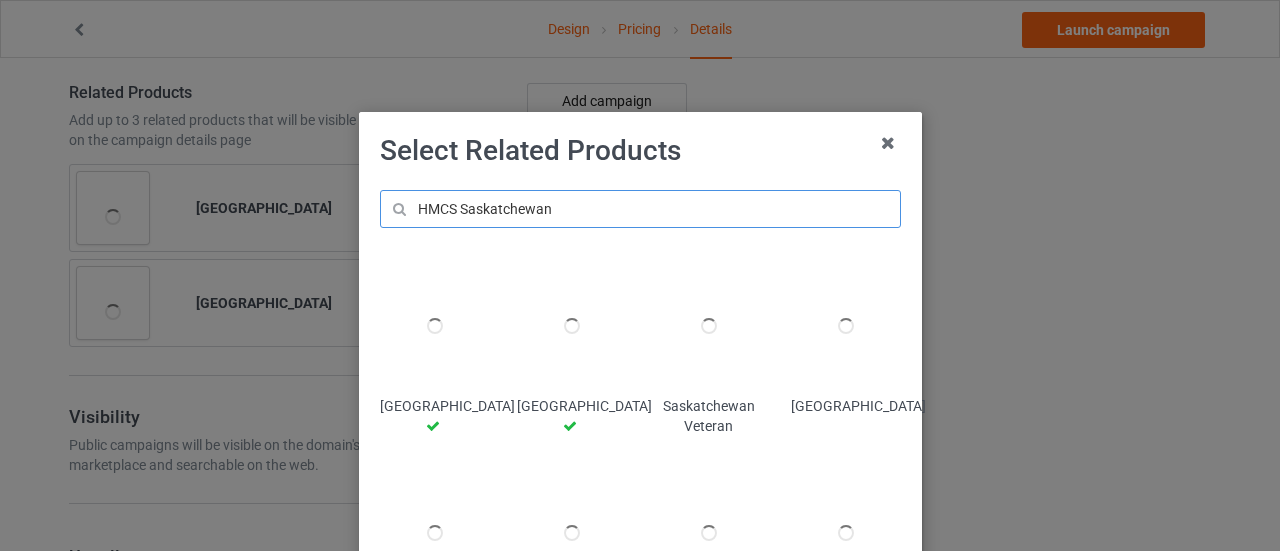 drag, startPoint x: 451, startPoint y: 197, endPoint x: 81, endPoint y: 241, distance: 372.60703 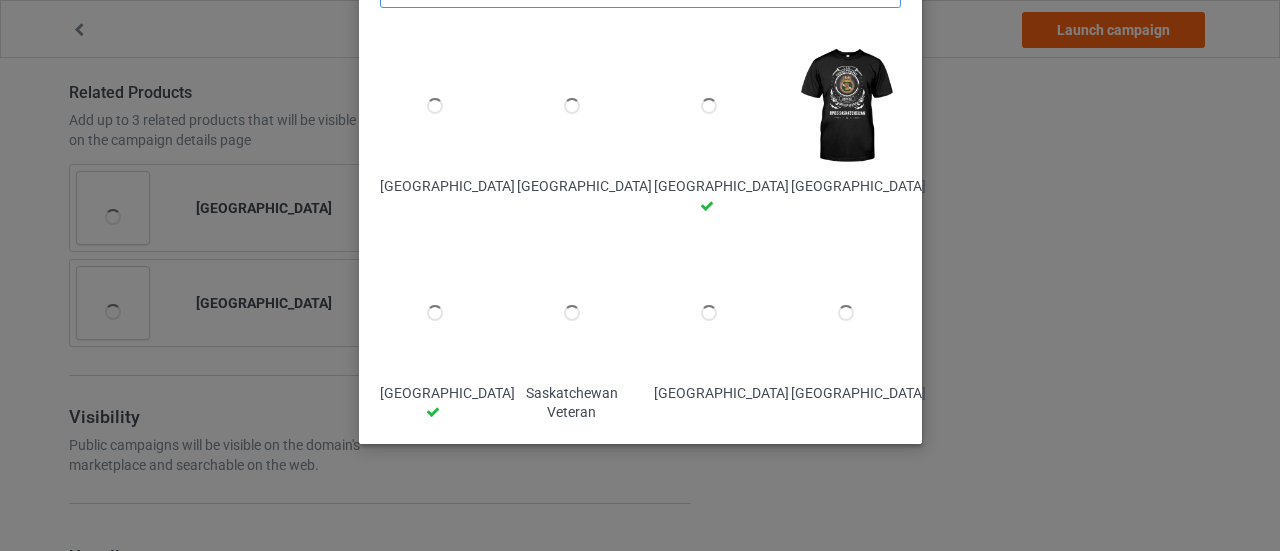 scroll, scrollTop: 223, scrollLeft: 0, axis: vertical 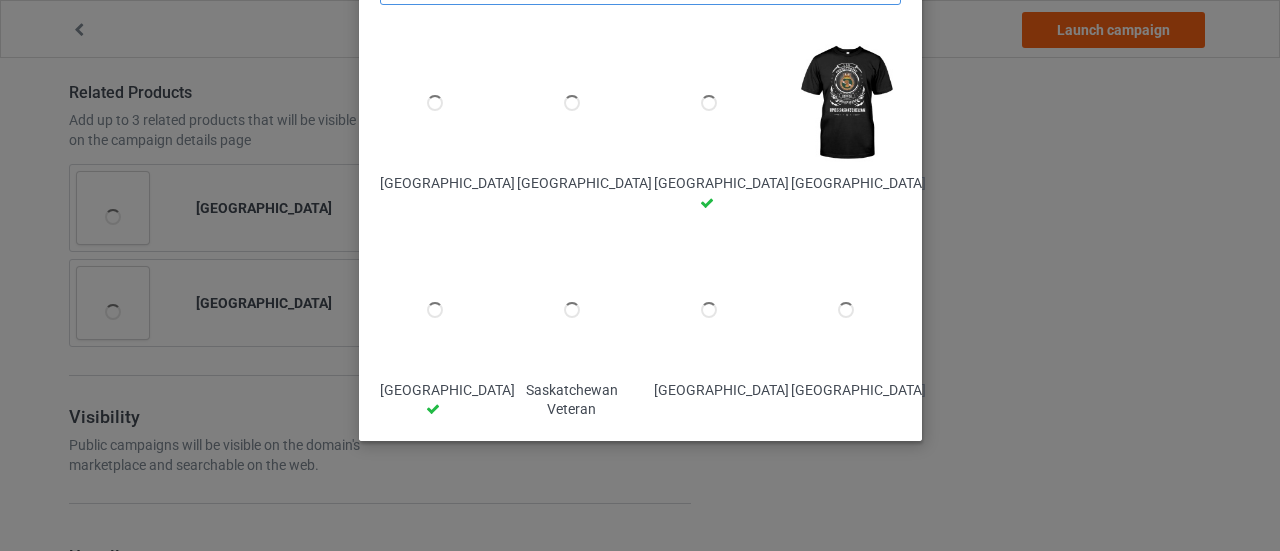 type on "[GEOGRAPHIC_DATA]" 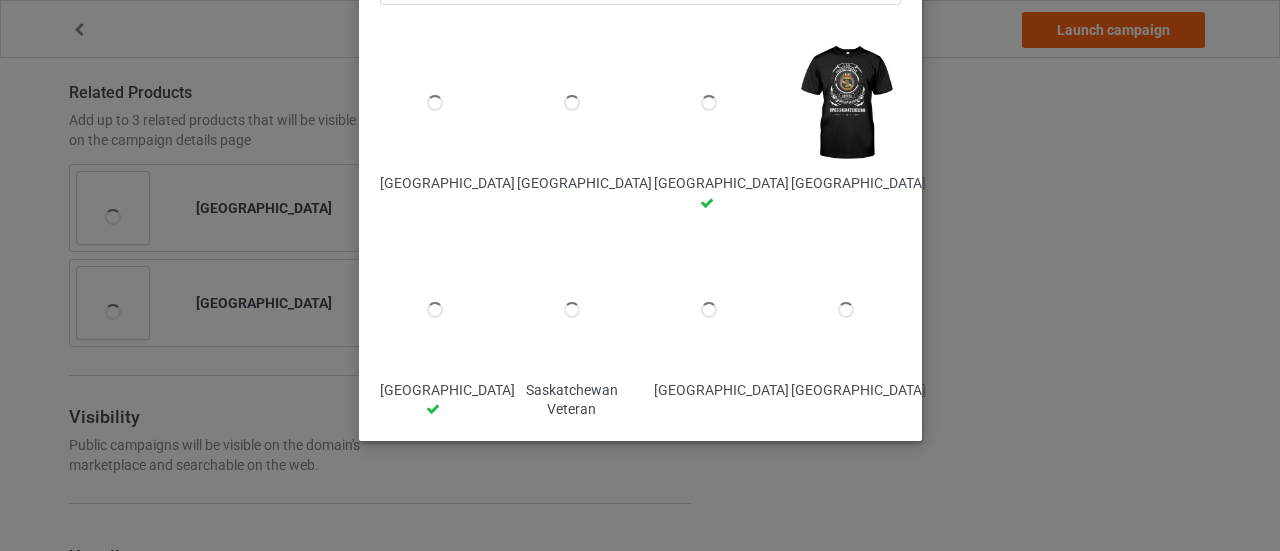 click at bounding box center [845, 103] 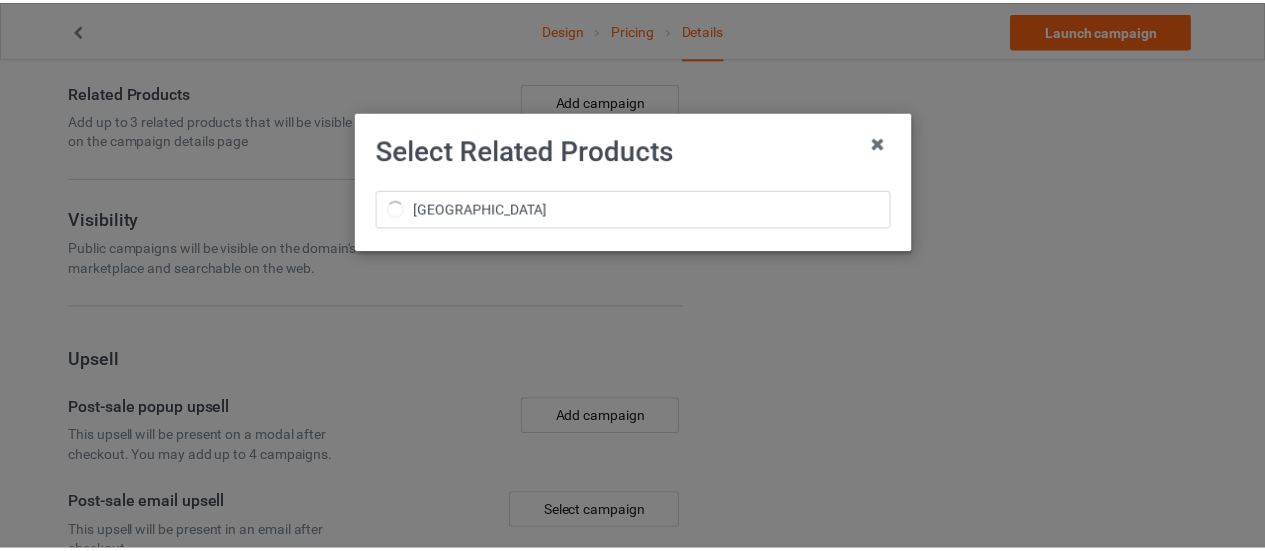 scroll, scrollTop: 0, scrollLeft: 0, axis: both 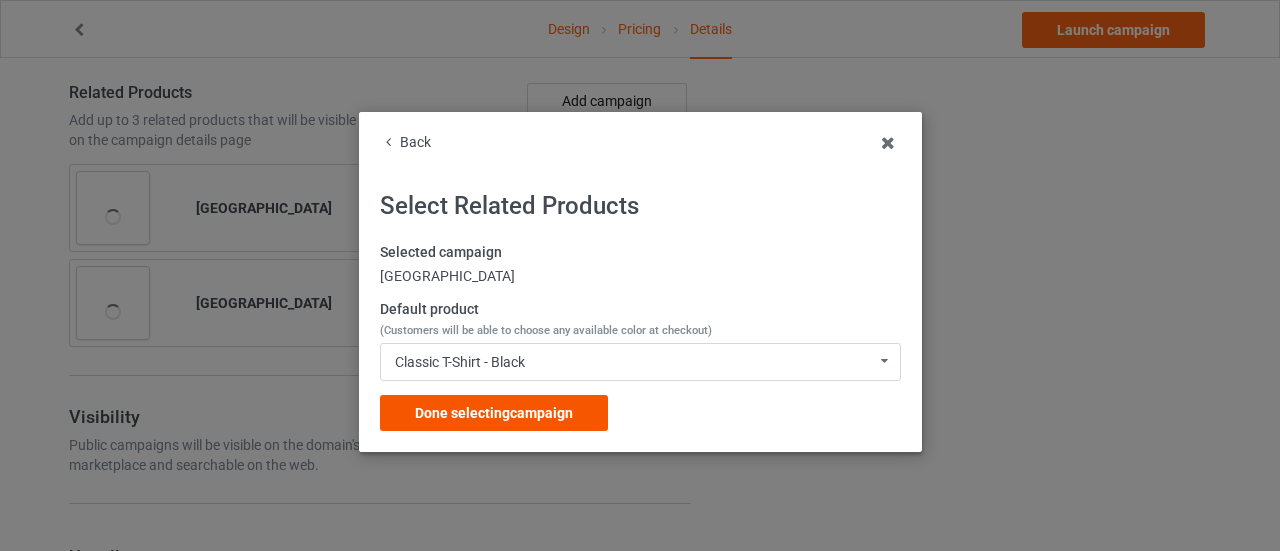 click on "Done selecting  campaign" at bounding box center [494, 413] 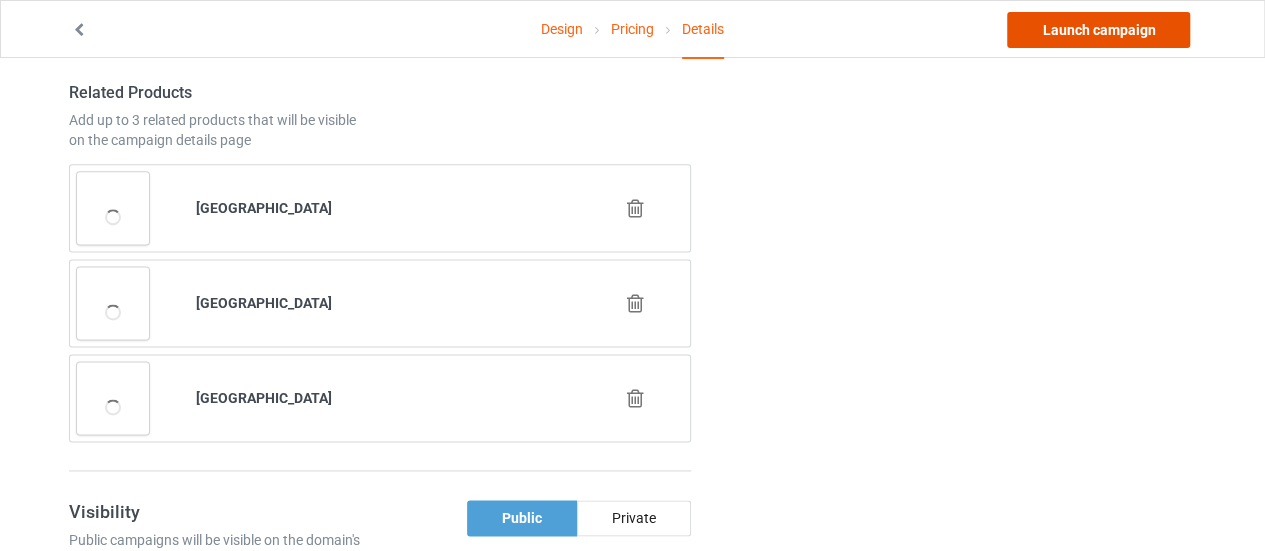 click on "Launch campaign" at bounding box center [1098, 30] 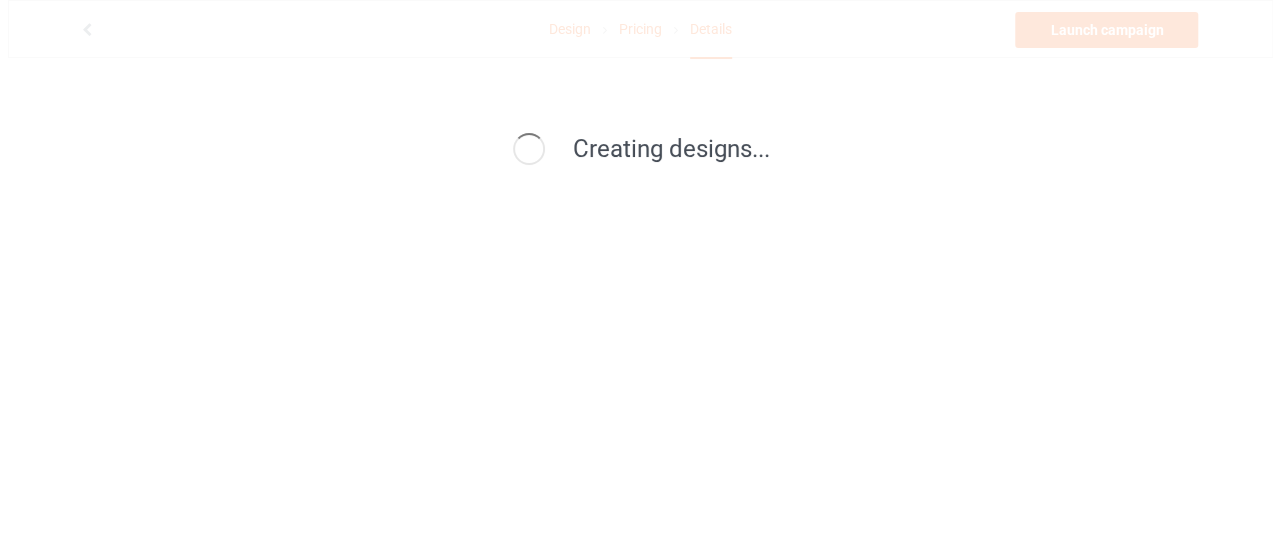 scroll, scrollTop: 0, scrollLeft: 0, axis: both 